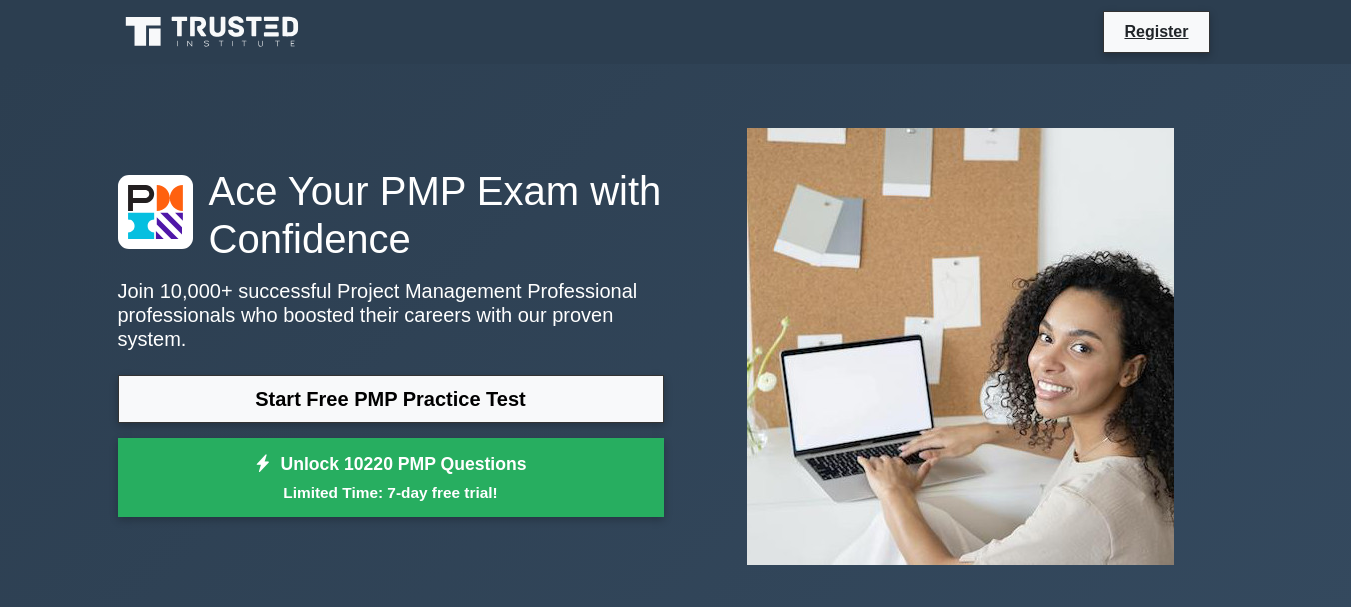 scroll, scrollTop: 0, scrollLeft: 0, axis: both 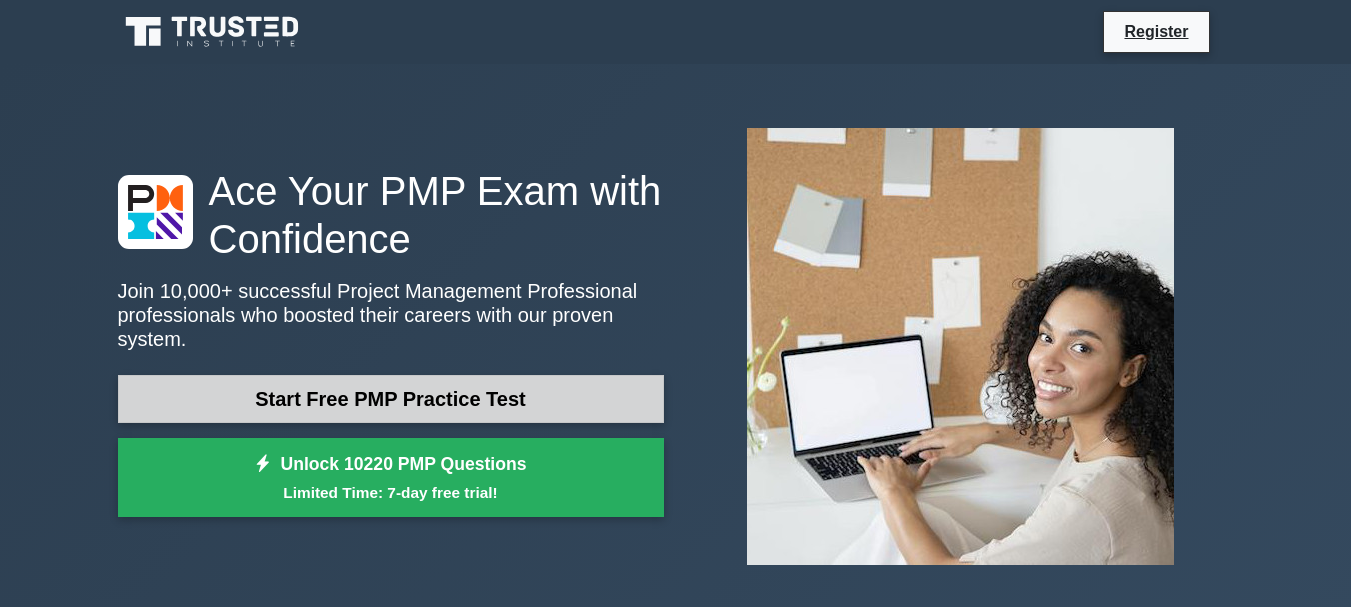 drag, startPoint x: 0, startPoint y: 0, endPoint x: 434, endPoint y: 391, distance: 584.15497 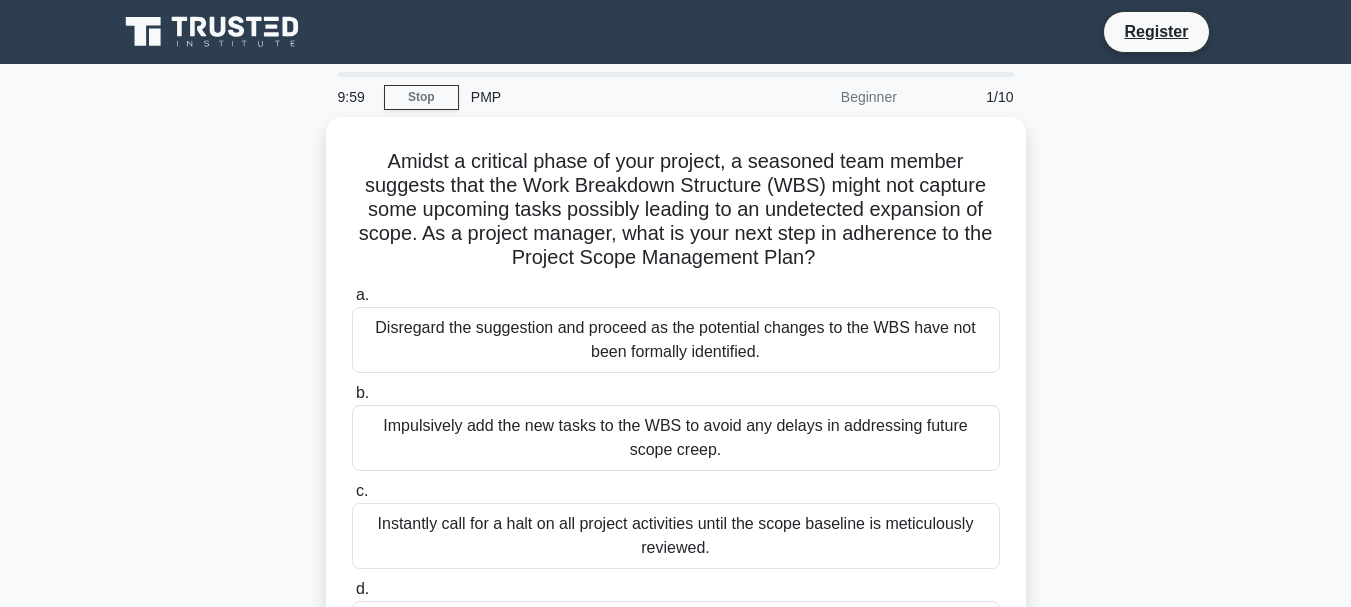 scroll, scrollTop: 0, scrollLeft: 0, axis: both 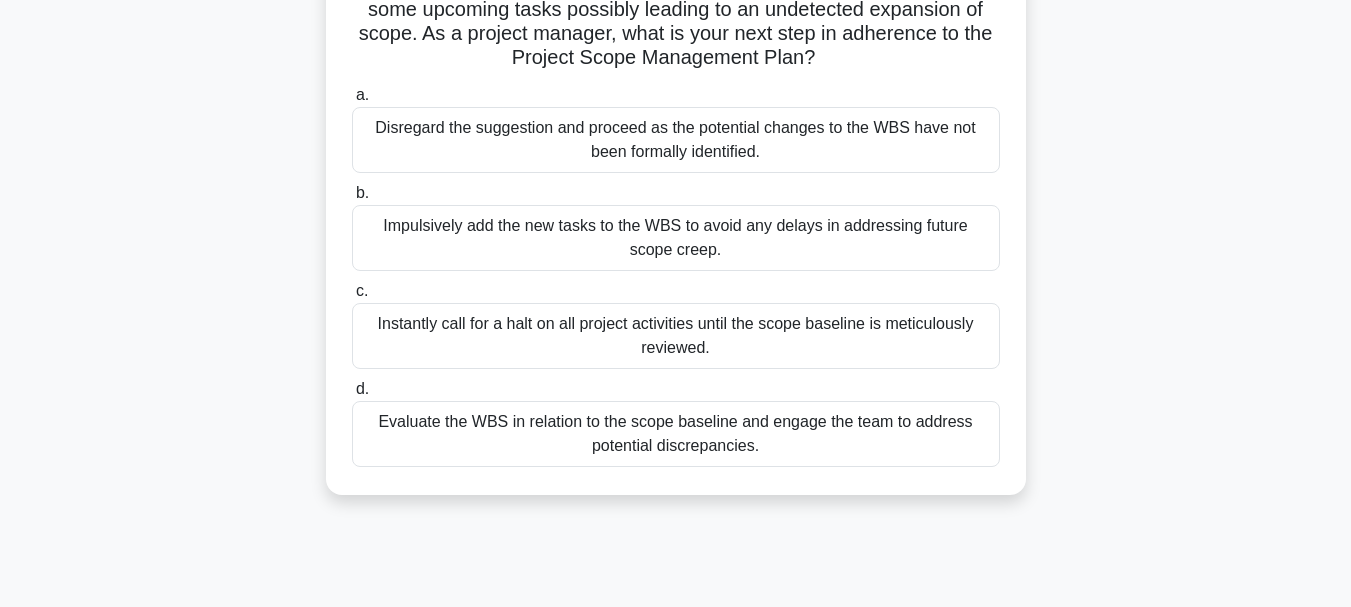 click on "Evaluate the WBS in relation to the scope baseline and engage the team to address potential discrepancies." at bounding box center (676, 434) 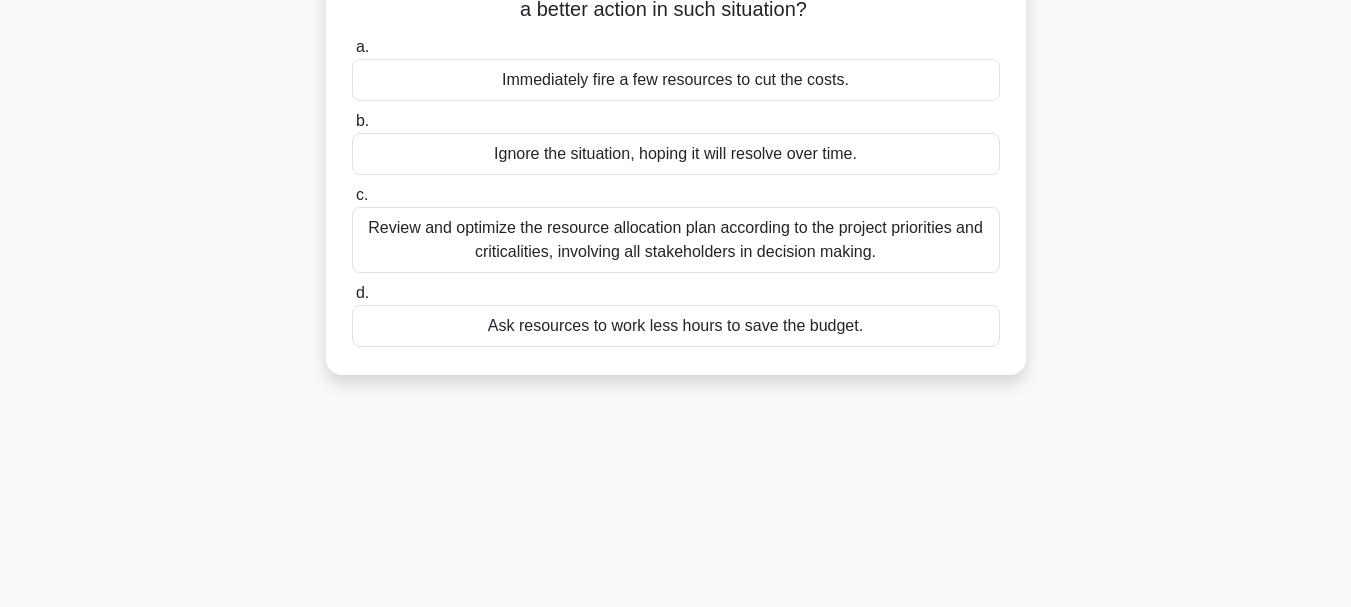 scroll, scrollTop: 0, scrollLeft: 0, axis: both 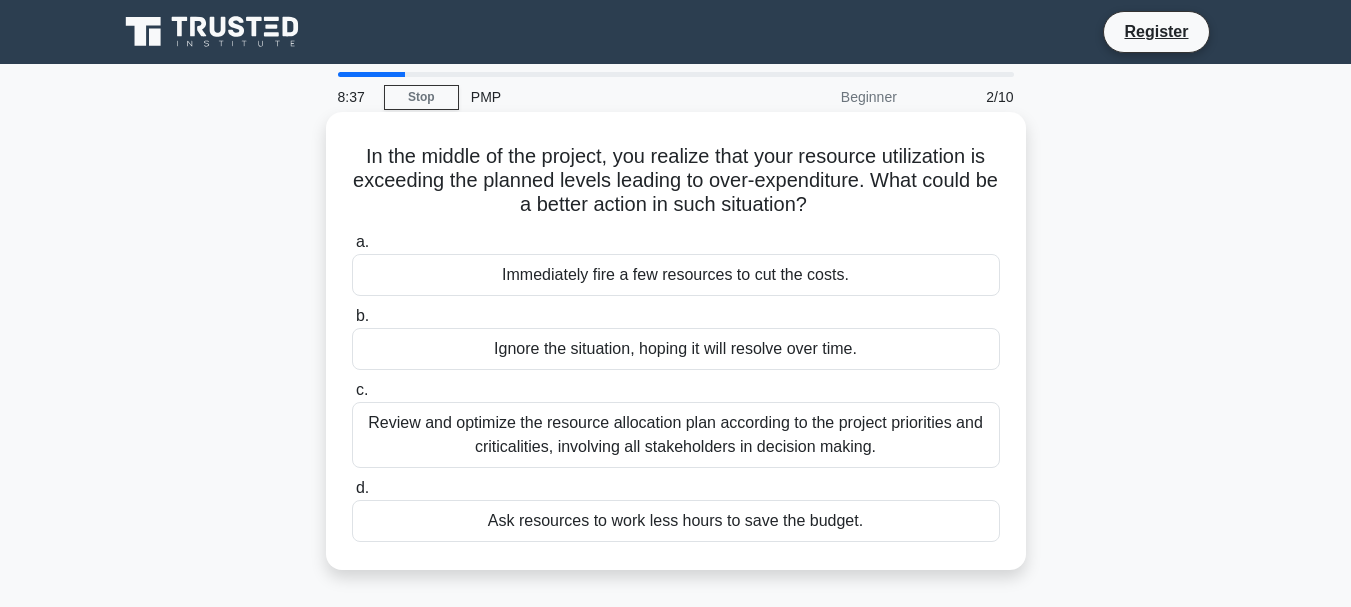 click on "Review and optimize the resource allocation plan according to the project priorities and criticalities, involving all stakeholders in decision making." at bounding box center [676, 435] 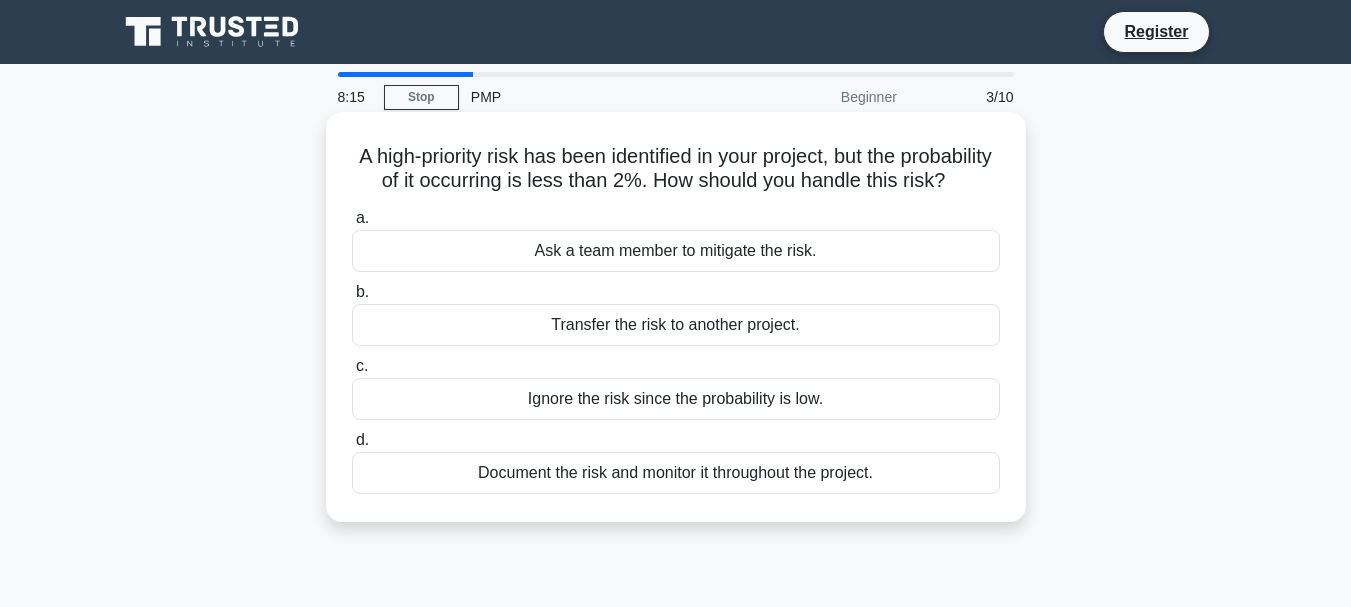 click on "Document the risk and monitor it throughout the project." at bounding box center [676, 473] 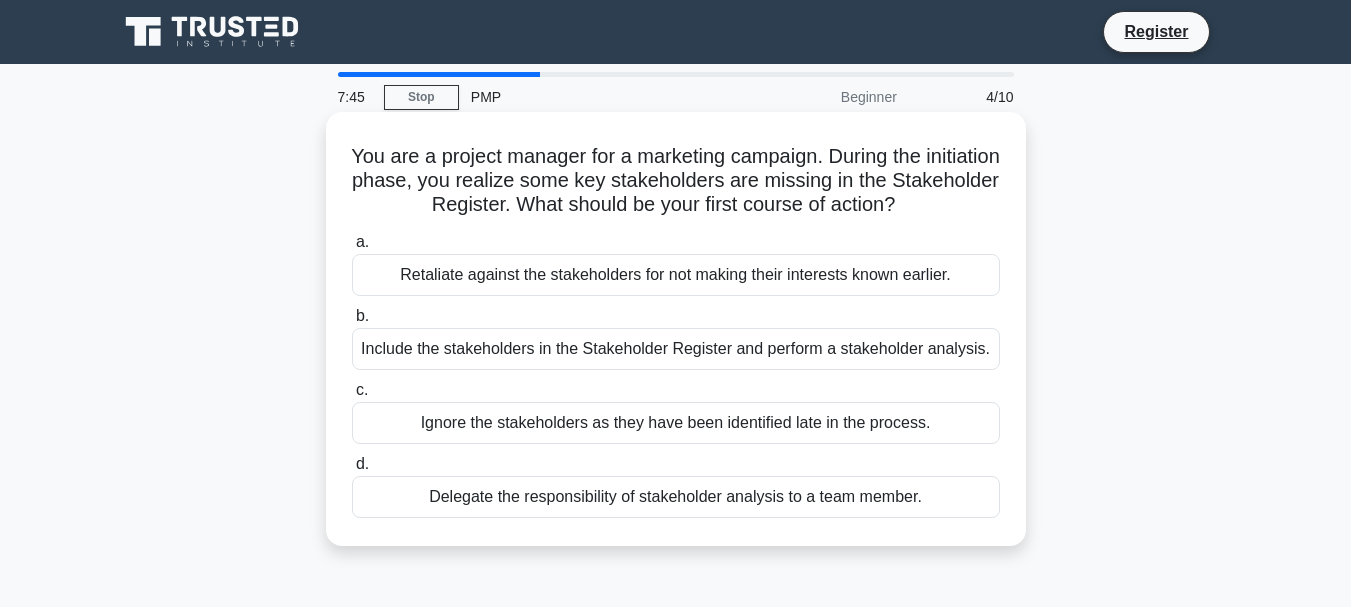 click on "Include the stakeholders in the Stakeholder Register and perform a stakeholder analysis." at bounding box center [676, 349] 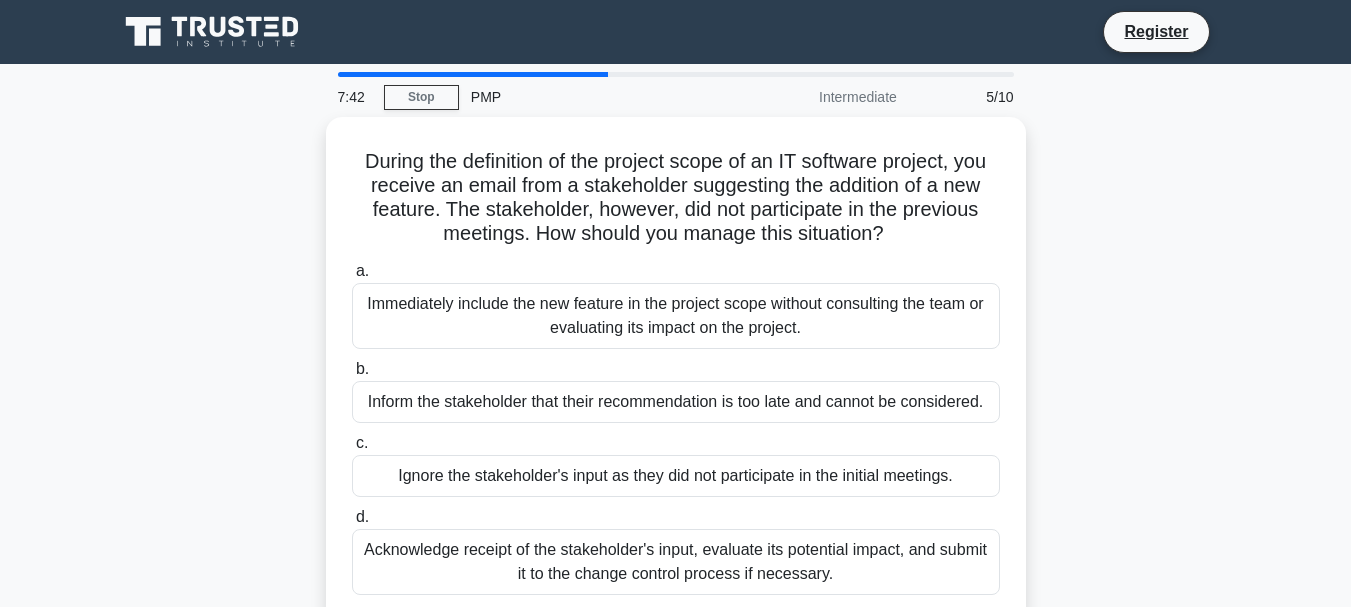 scroll, scrollTop: 100, scrollLeft: 0, axis: vertical 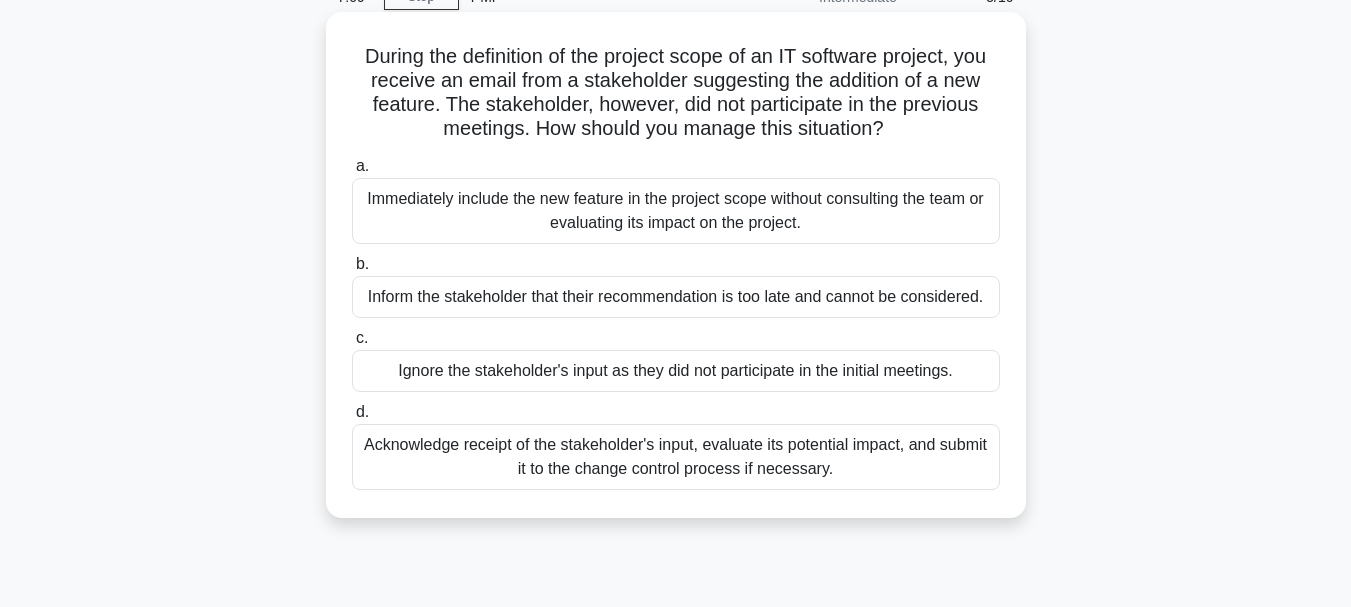 click on "Acknowledge receipt of the stakeholder's input, evaluate its potential impact, and submit it to the change control process if necessary." at bounding box center (676, 457) 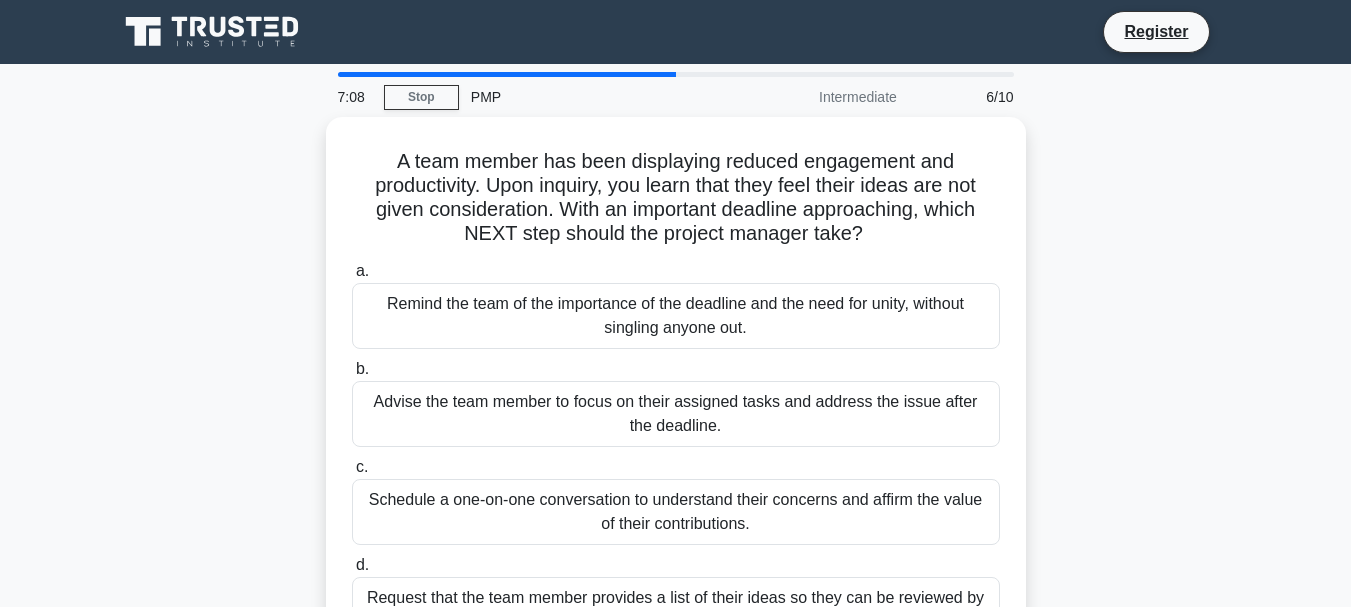 scroll, scrollTop: 100, scrollLeft: 0, axis: vertical 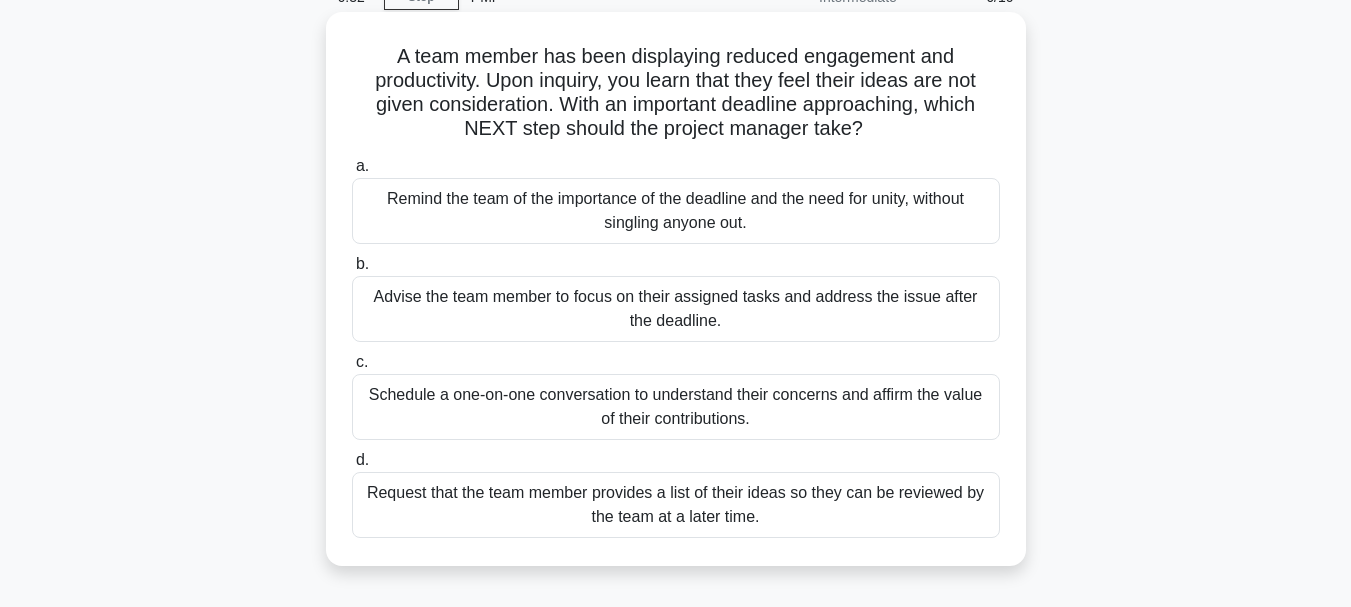 click on "Schedule a one-on-one conversation to understand their concerns and affirm the value of their contributions." at bounding box center (676, 407) 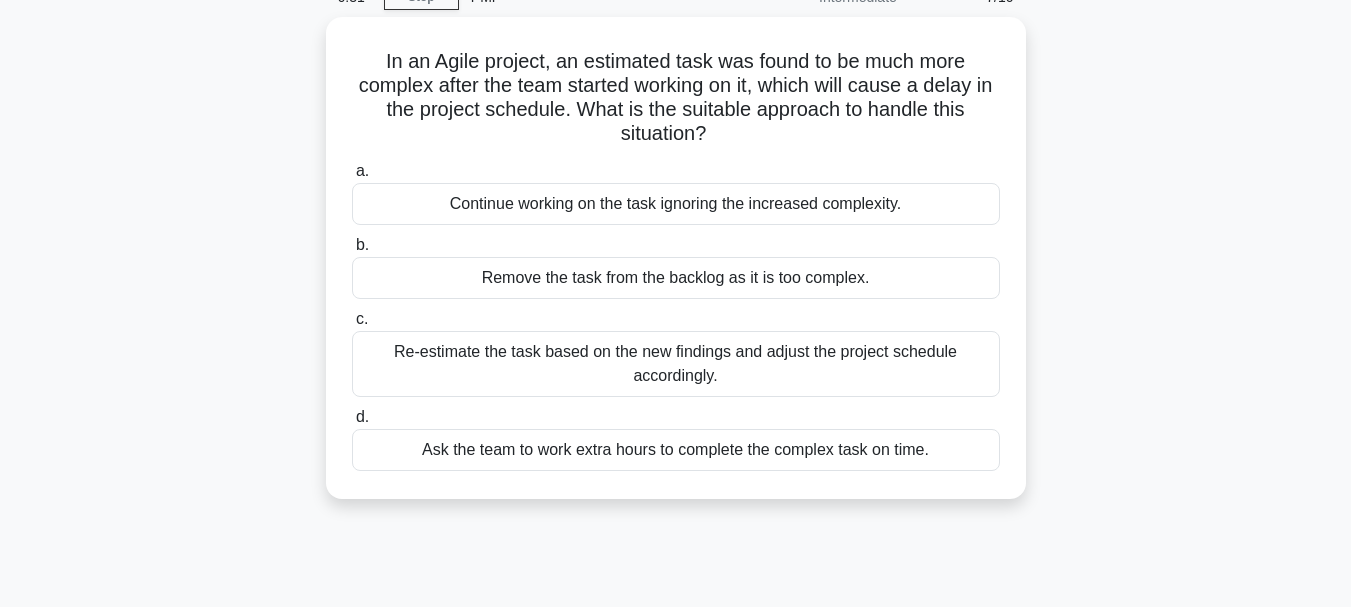scroll, scrollTop: 0, scrollLeft: 0, axis: both 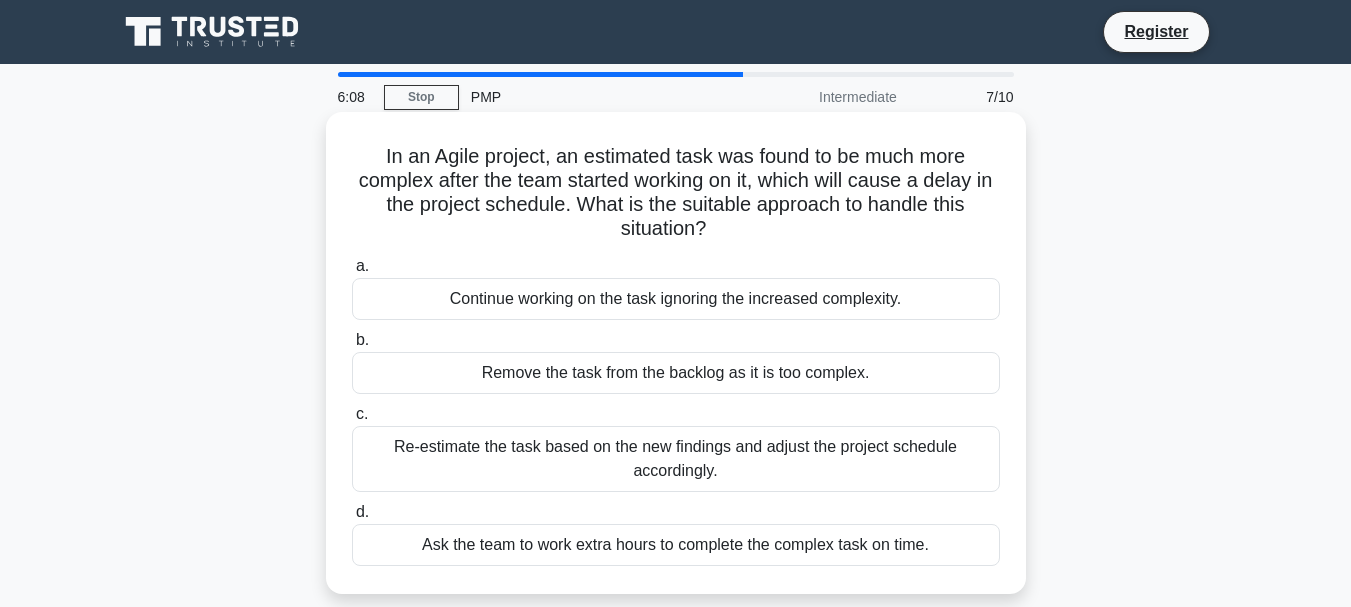 click on "Re-estimate the task based on the new findings and adjust the project schedule accordingly." at bounding box center (676, 459) 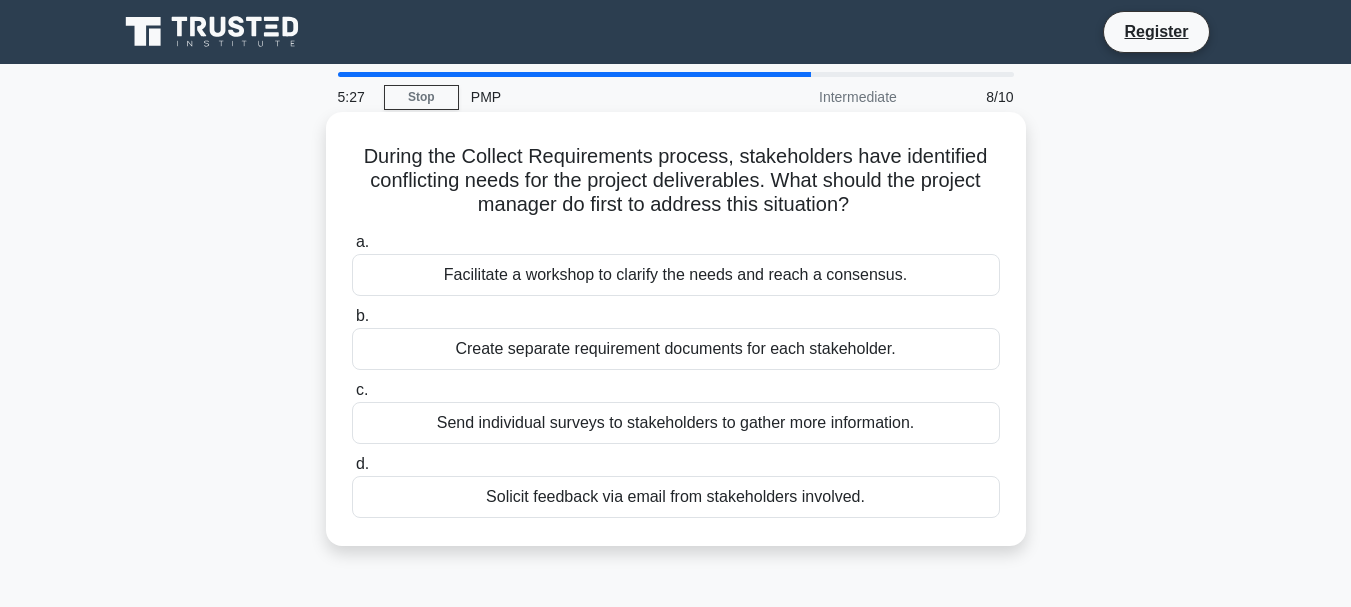 click on "Facilitate a workshop to clarify the needs and reach a consensus." at bounding box center (676, 275) 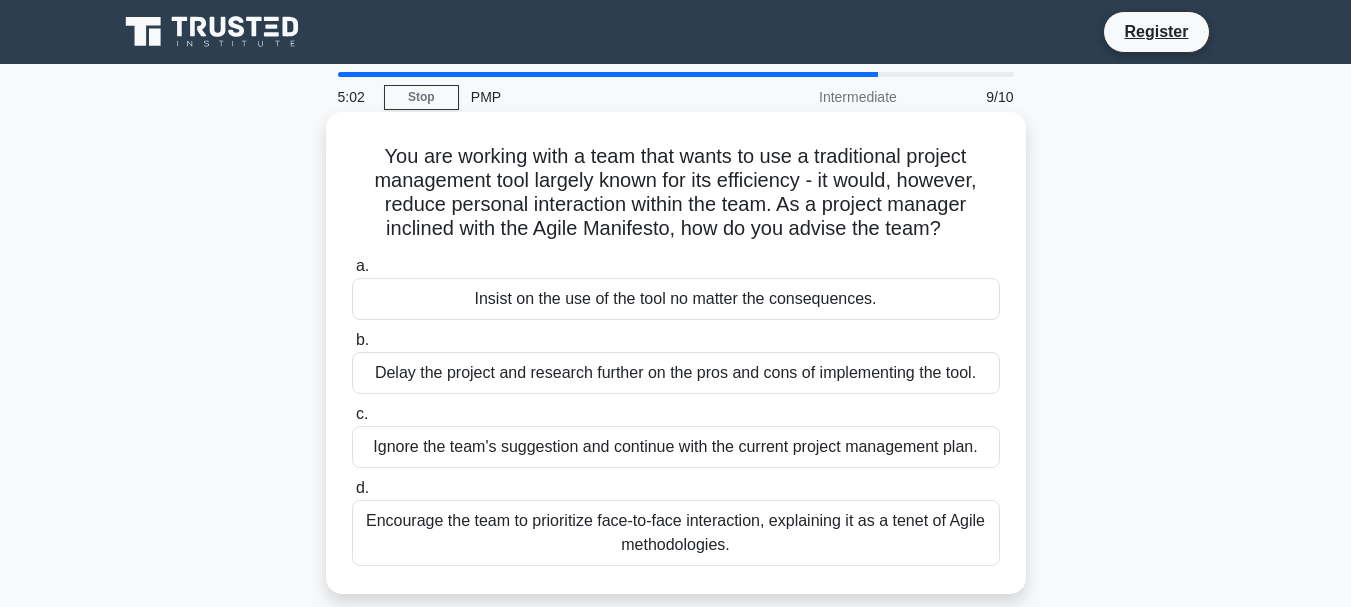 click on "Encourage the team to prioritize face-to-face interaction, explaining it as a tenet of Agile methodologies." at bounding box center [676, 533] 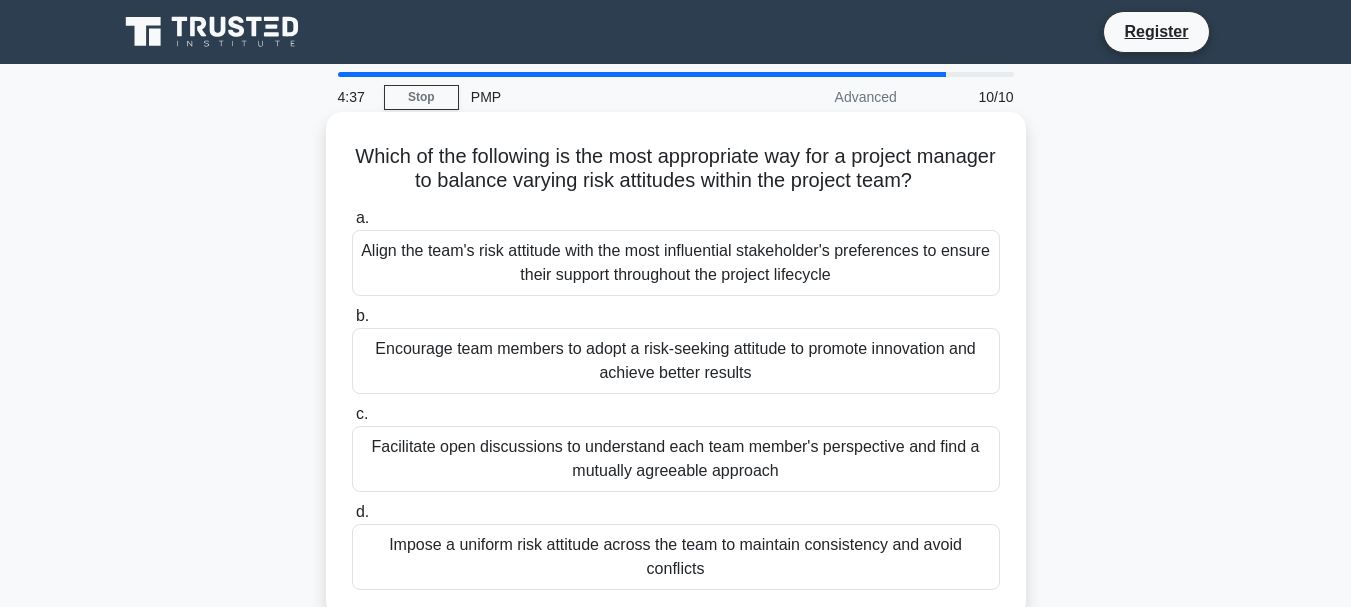 click on "Align the team's risk attitude with the most influential stakeholder's preferences to ensure their support throughout the project lifecycle" at bounding box center (676, 263) 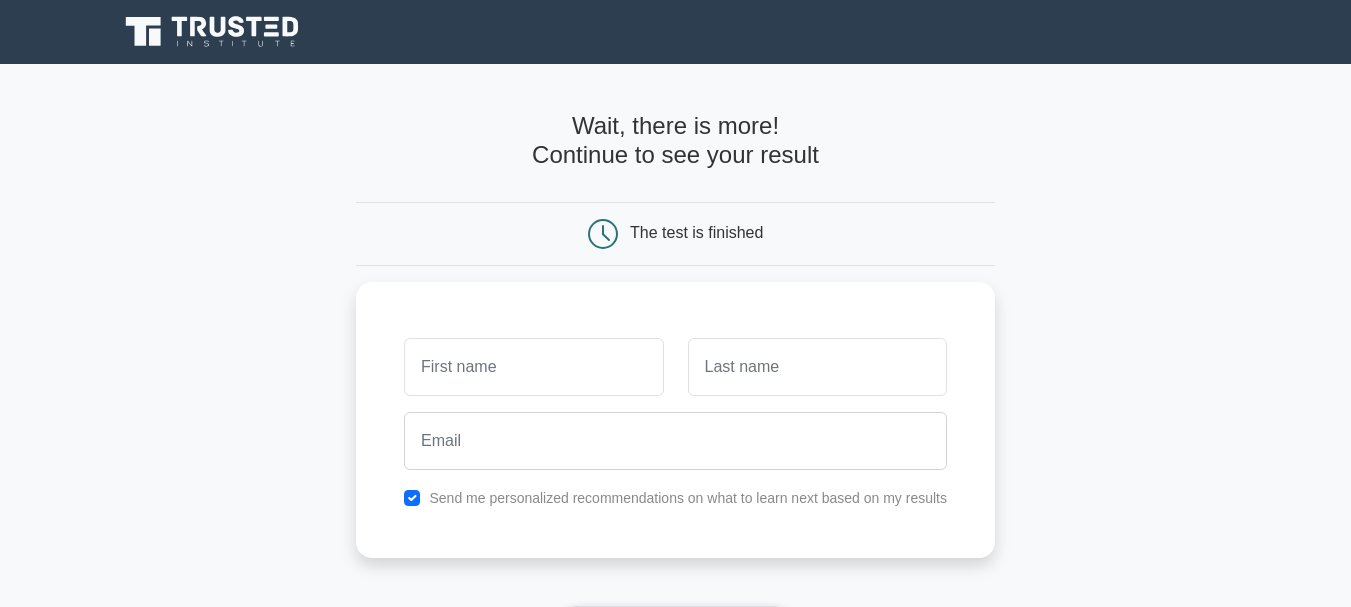 scroll, scrollTop: 0, scrollLeft: 0, axis: both 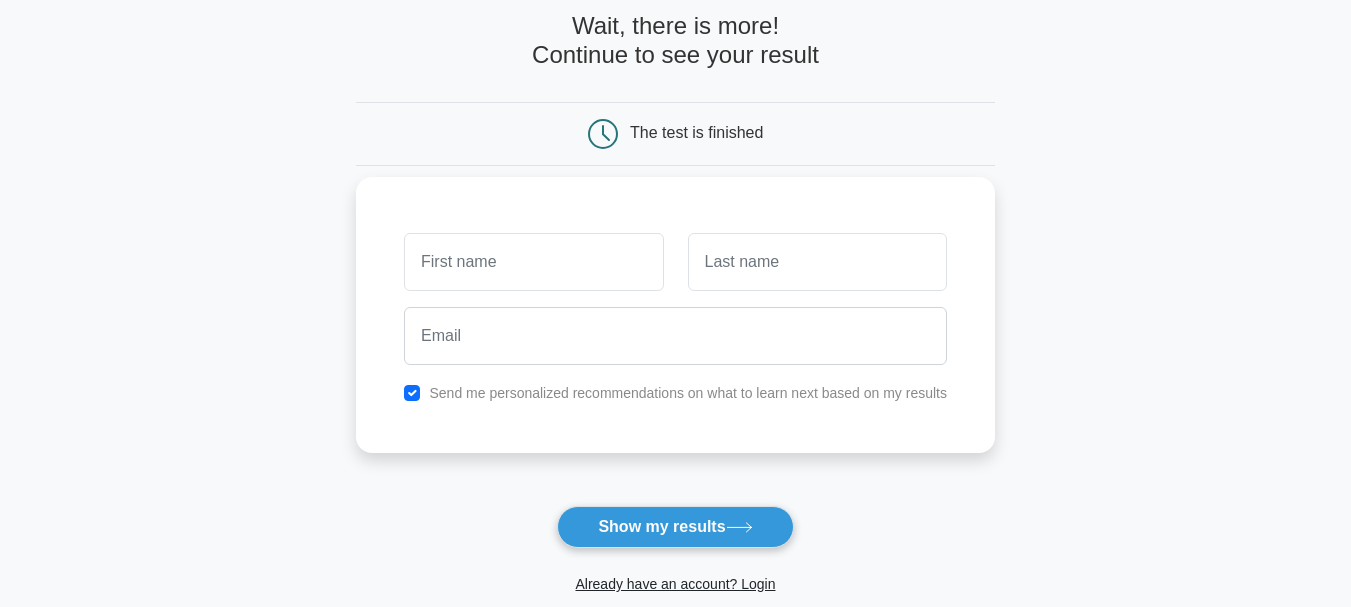 click at bounding box center [533, 262] 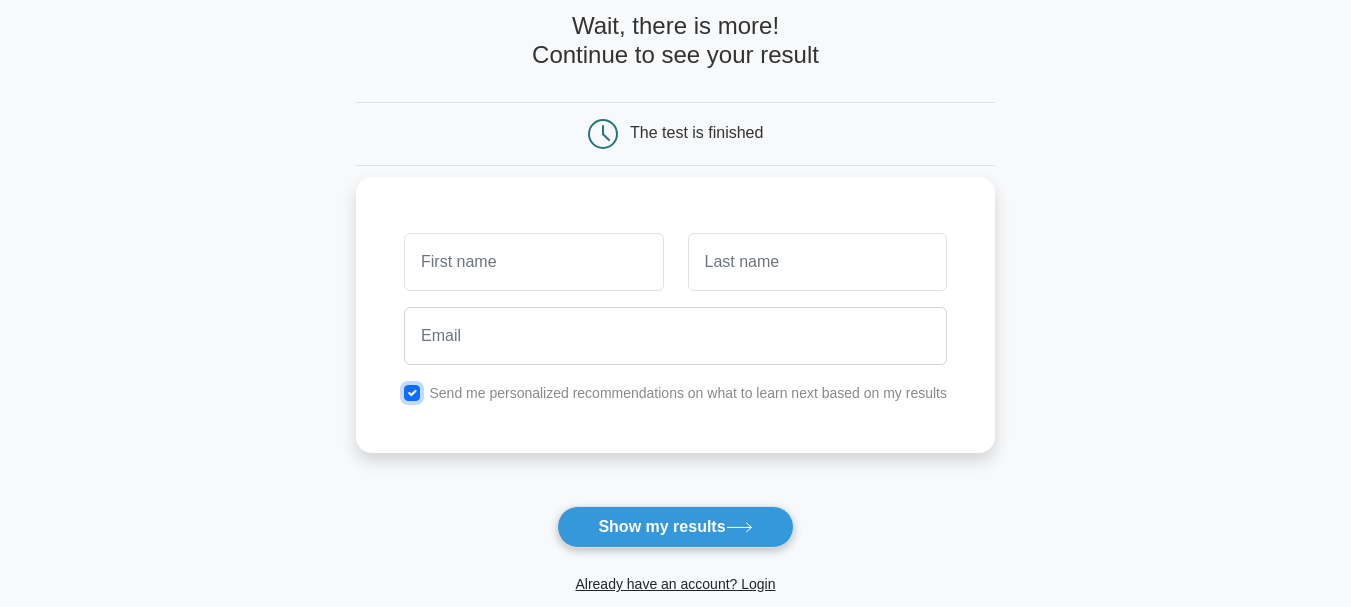 click at bounding box center (412, 393) 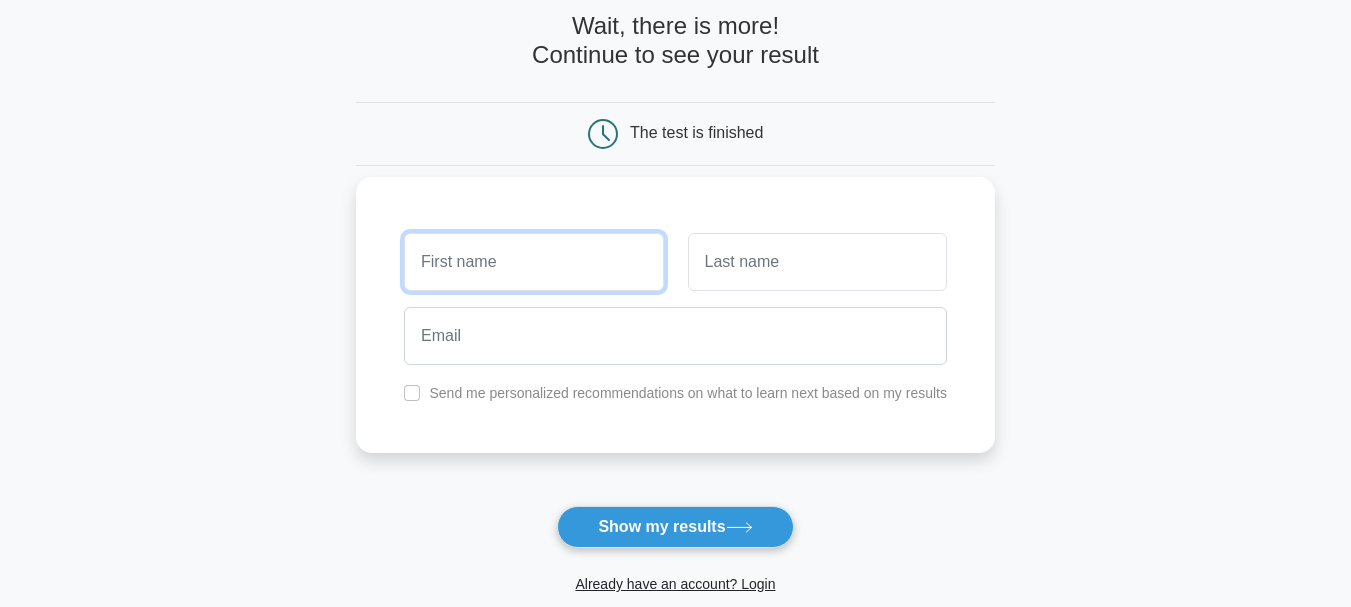 click at bounding box center (533, 262) 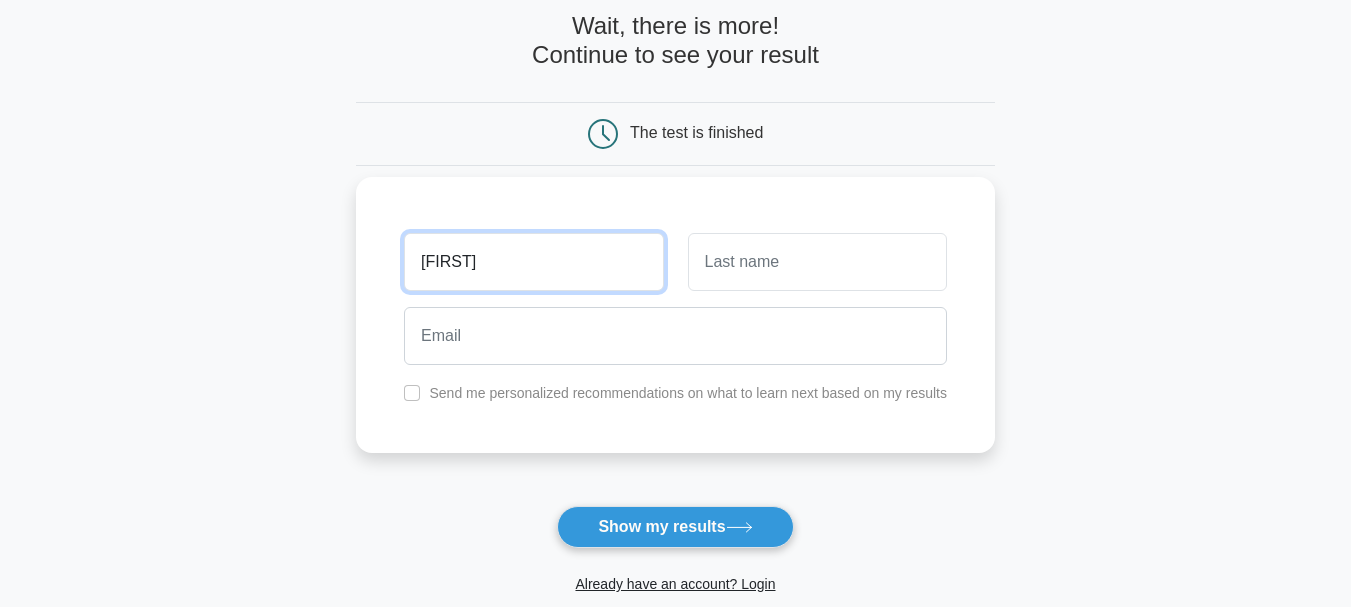 type on "murat" 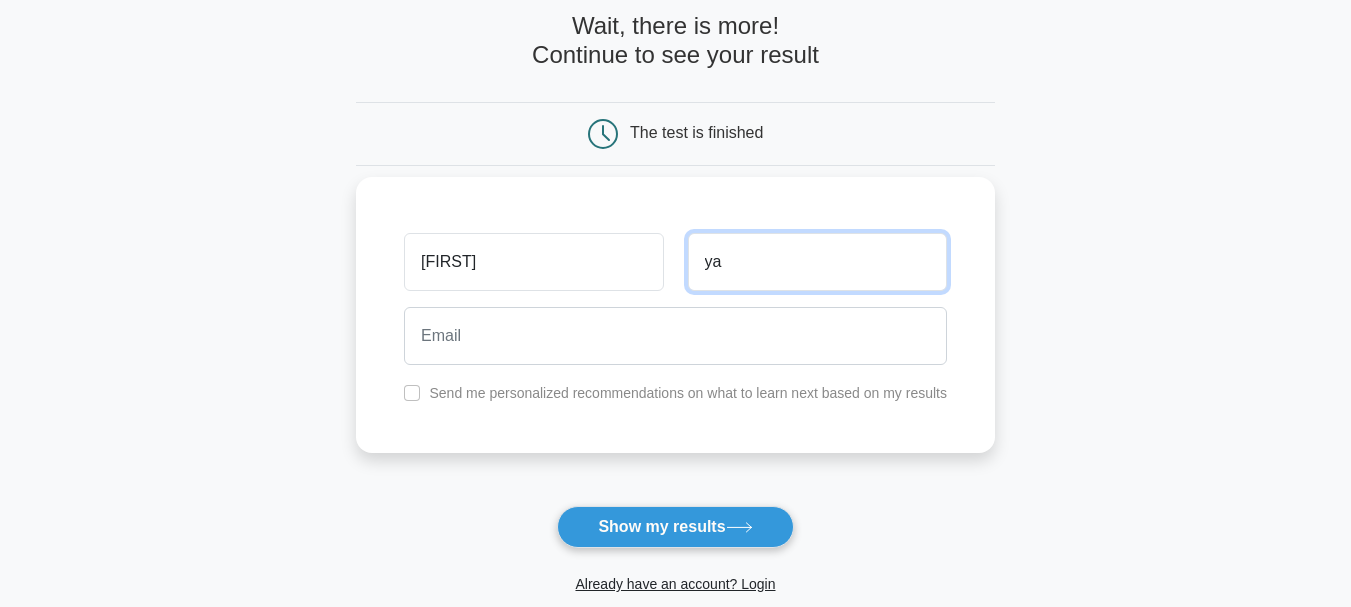 type on "y" 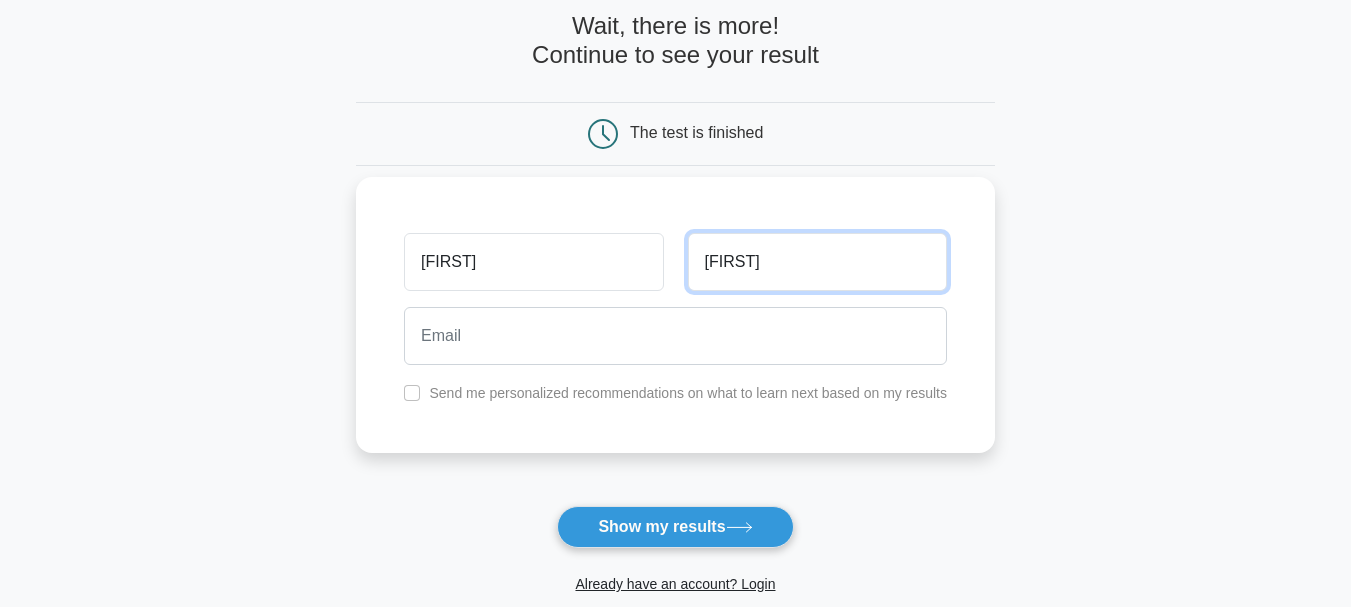 type on "murat" 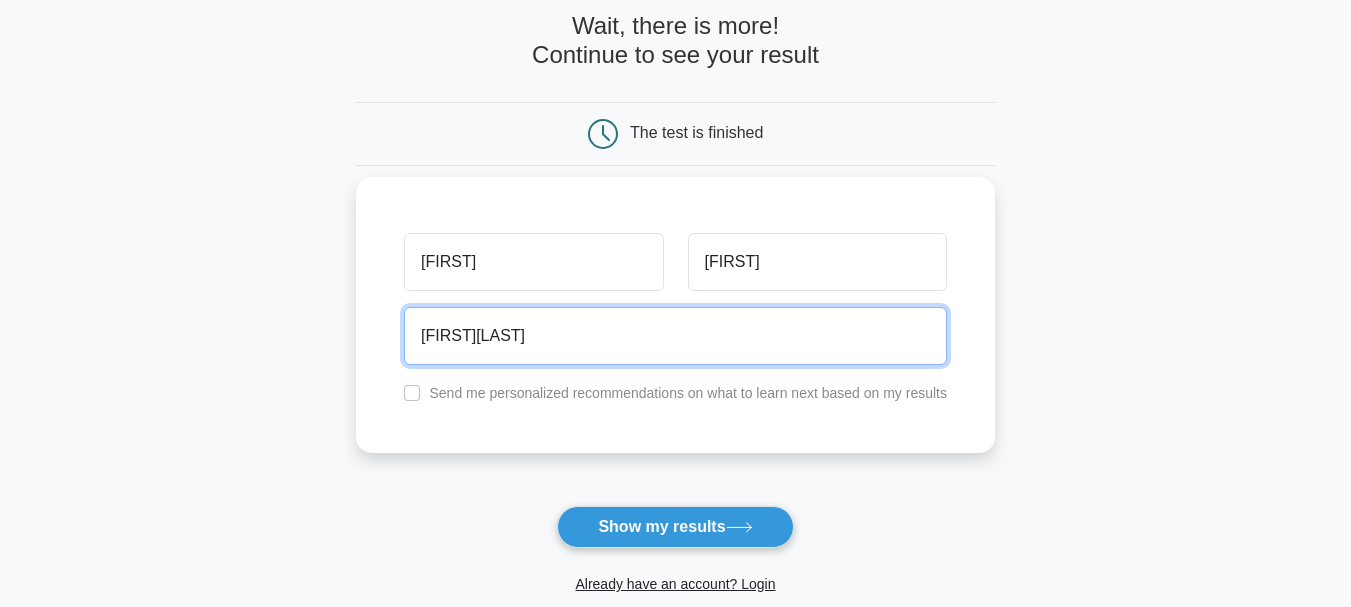 type on "muratyalcin1987@hotmail.com" 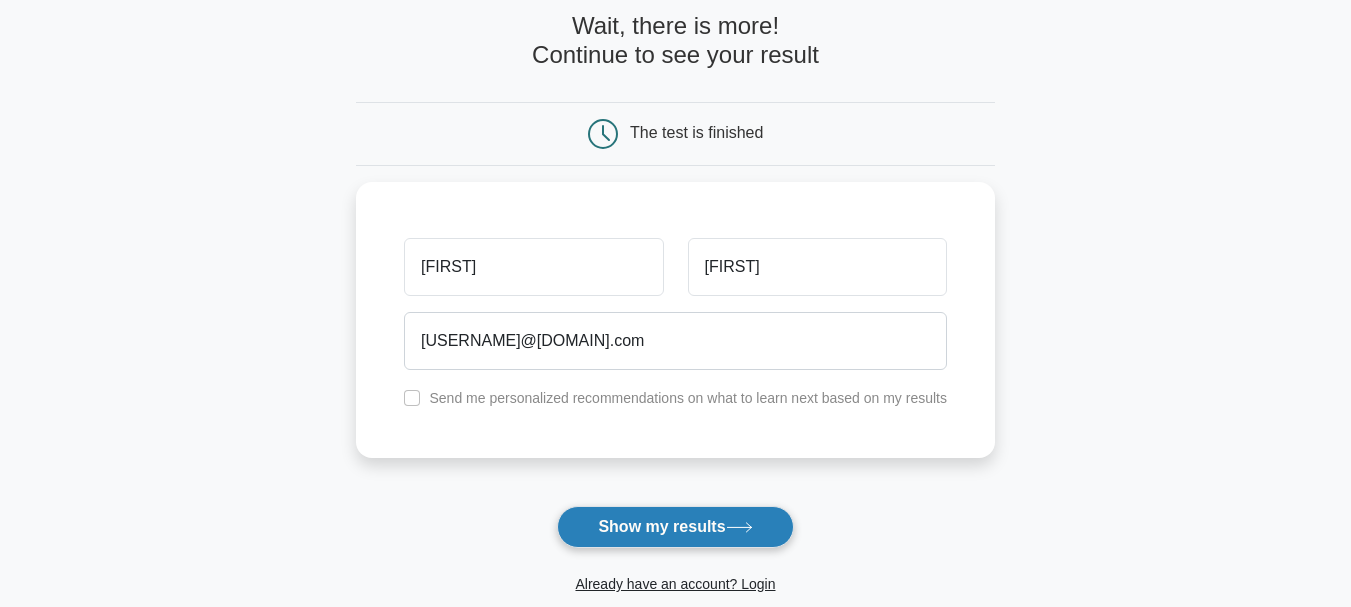 click on "Show my results" at bounding box center [675, 527] 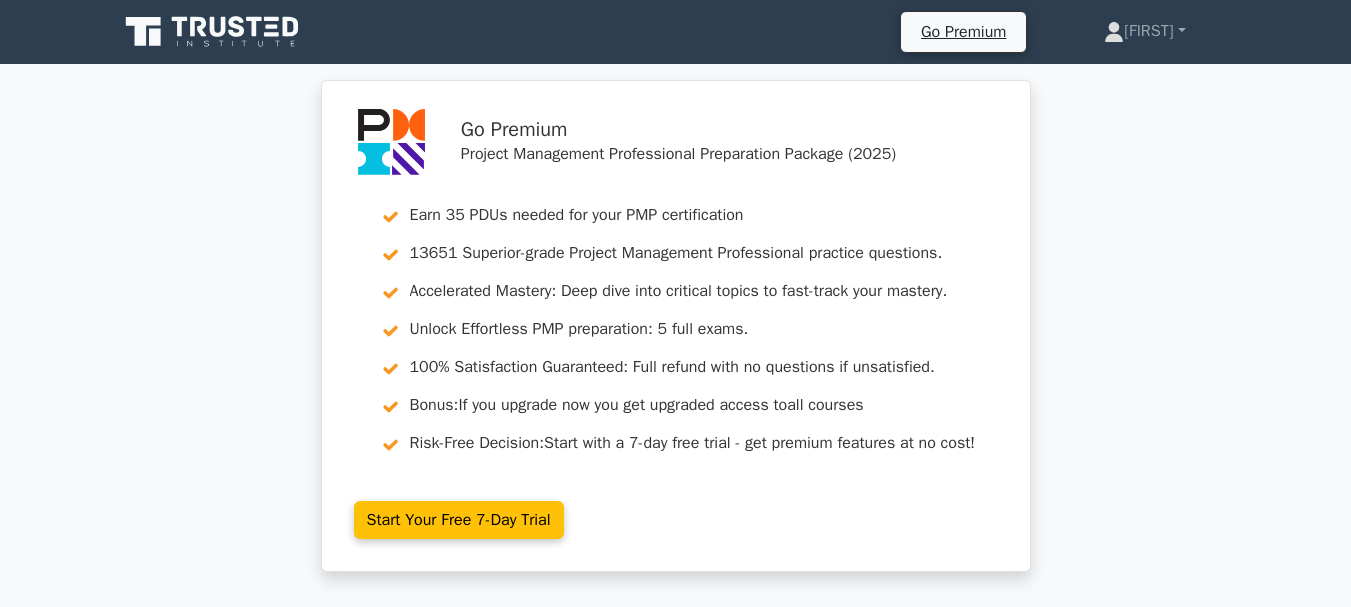 scroll, scrollTop: 0, scrollLeft: 0, axis: both 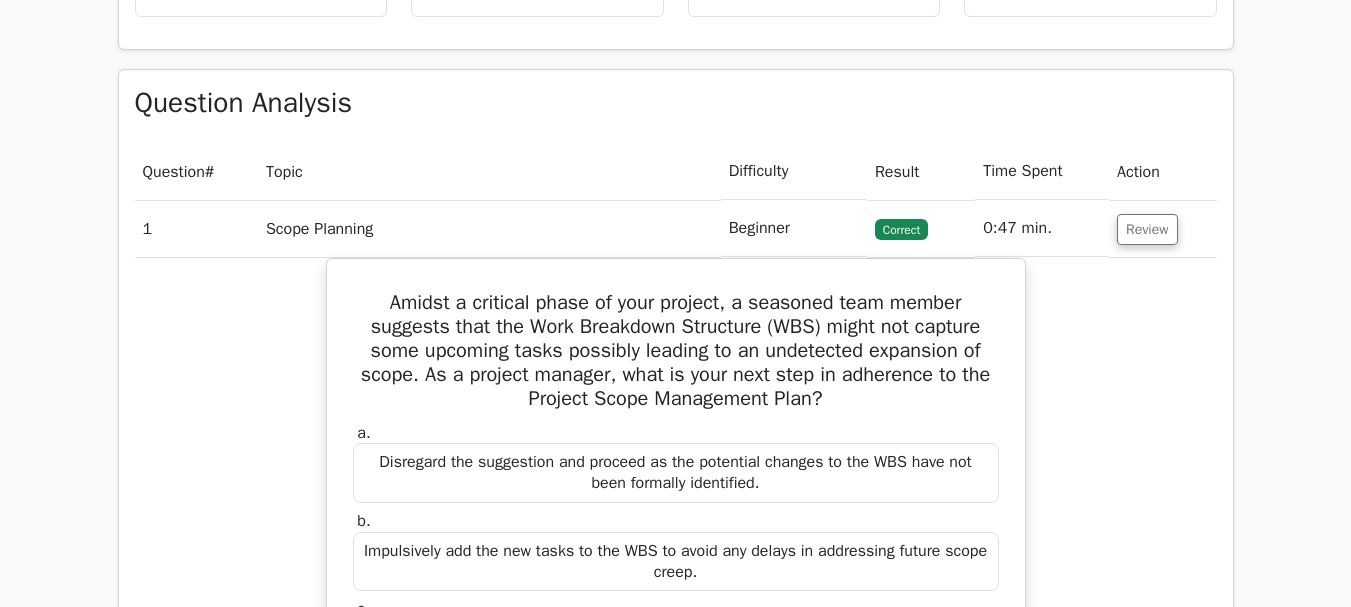 click on "0:47 min." at bounding box center (1042, 228) 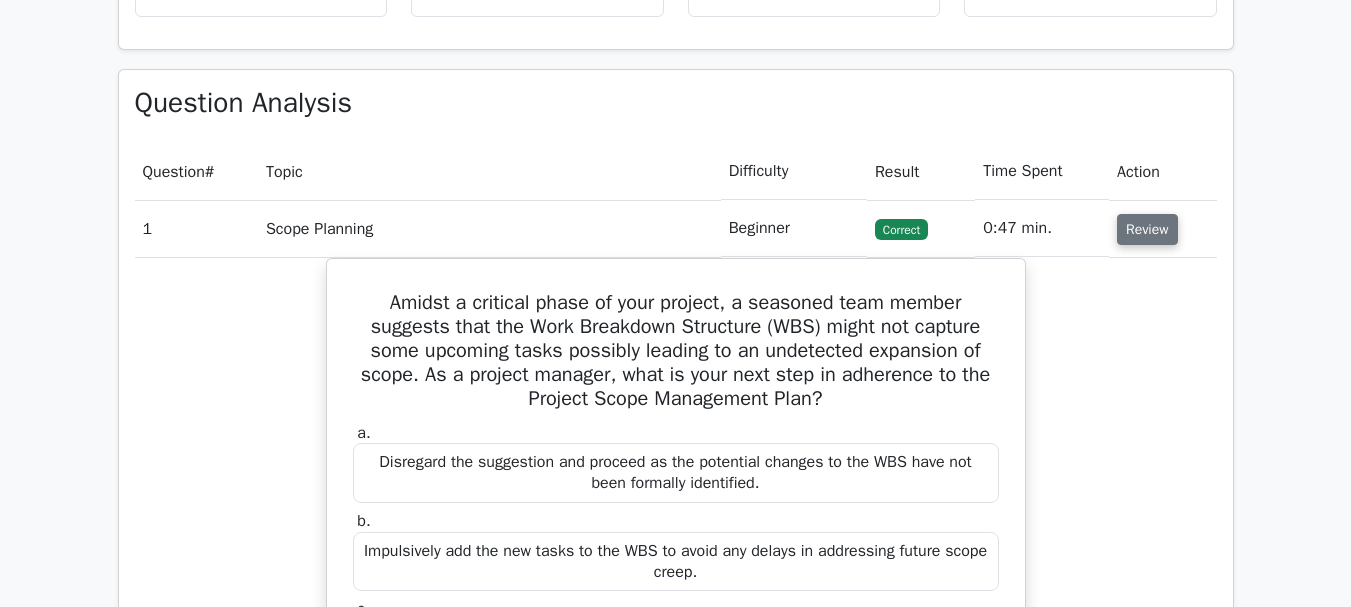 click on "Review" at bounding box center [1147, 229] 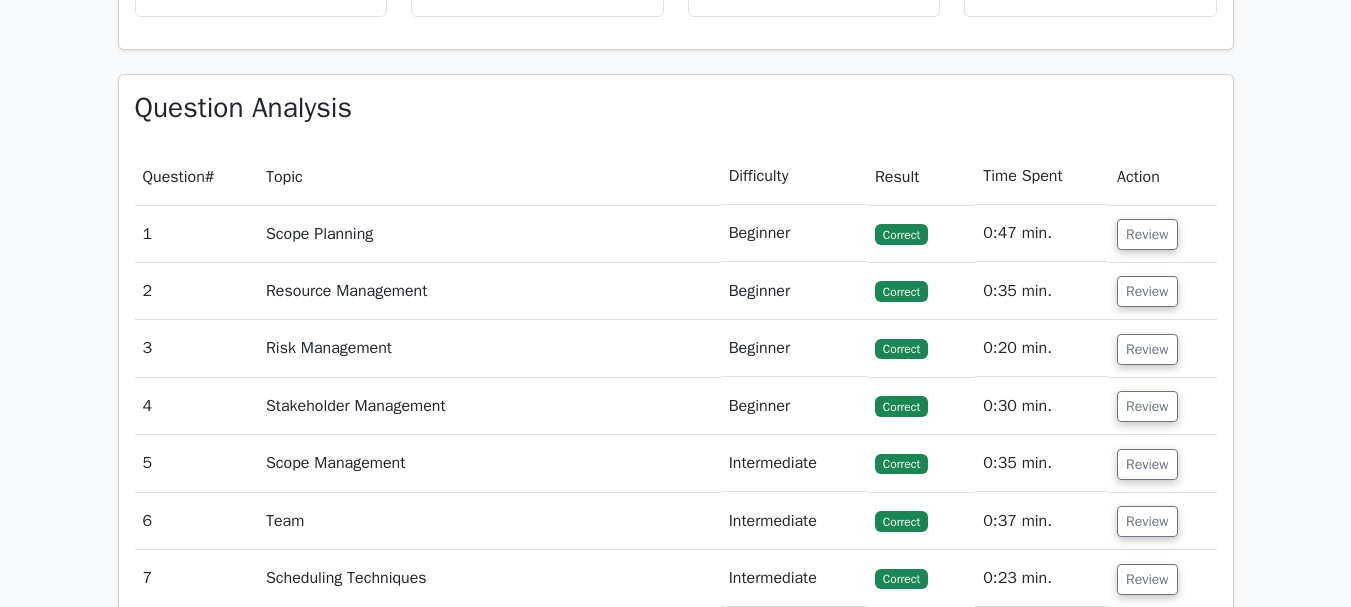 scroll, scrollTop: 1800, scrollLeft: 0, axis: vertical 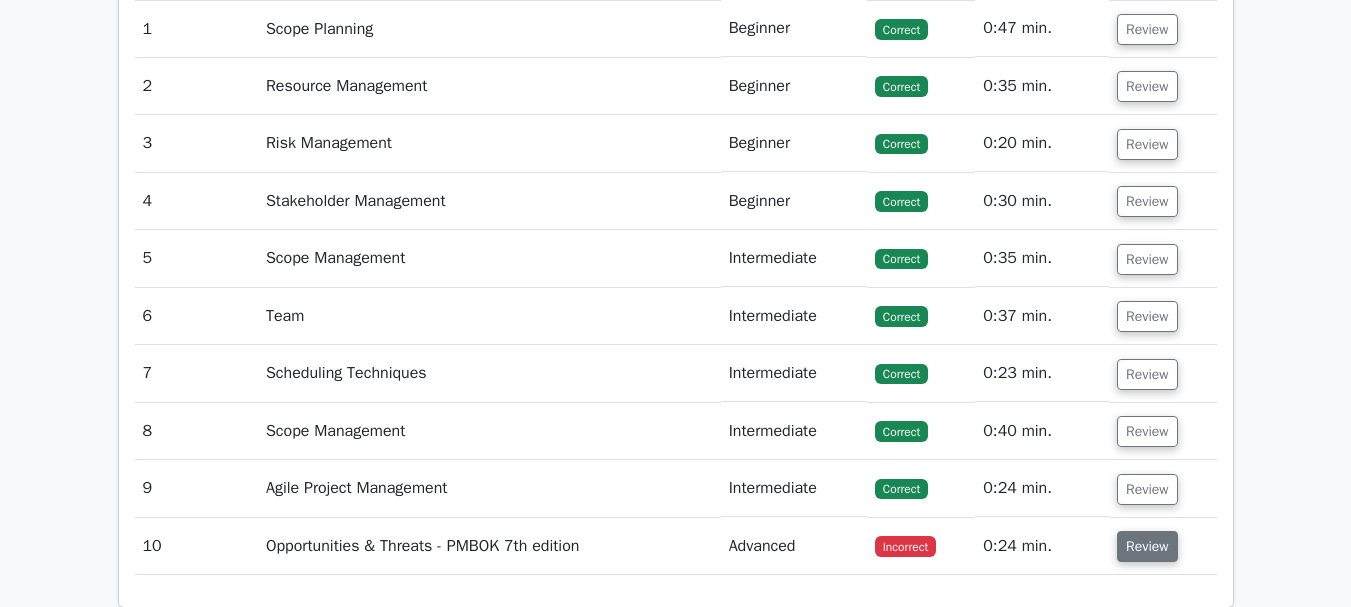 click on "Review" at bounding box center [1147, 546] 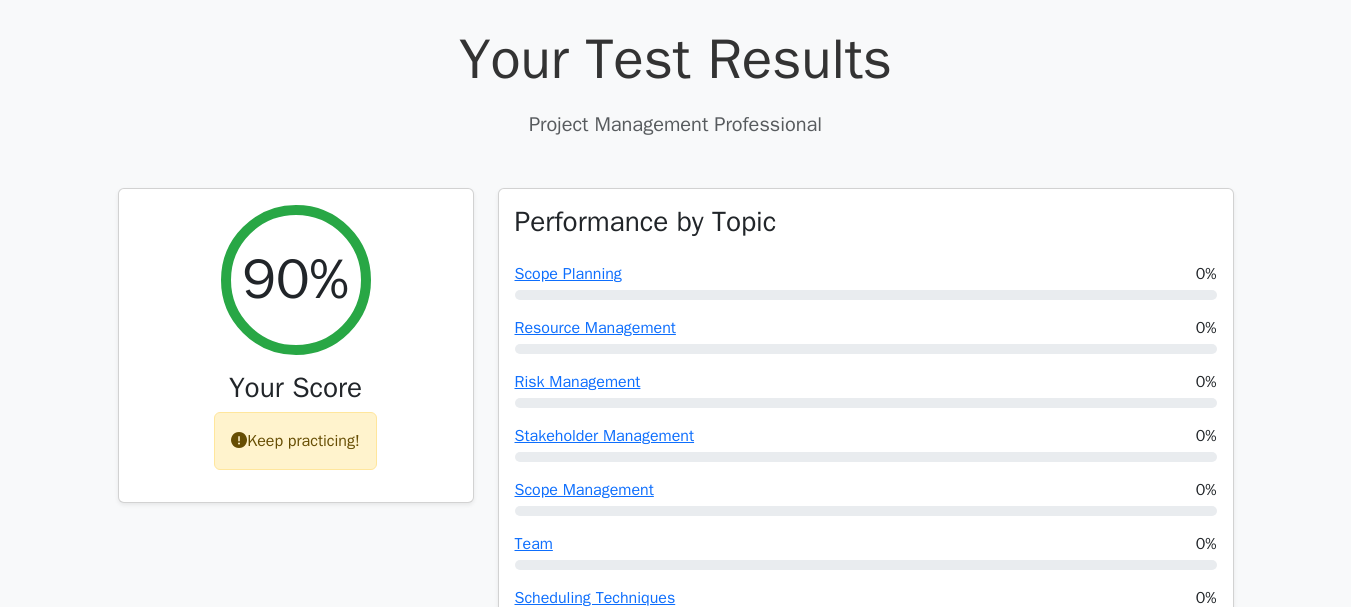 scroll, scrollTop: 0, scrollLeft: 0, axis: both 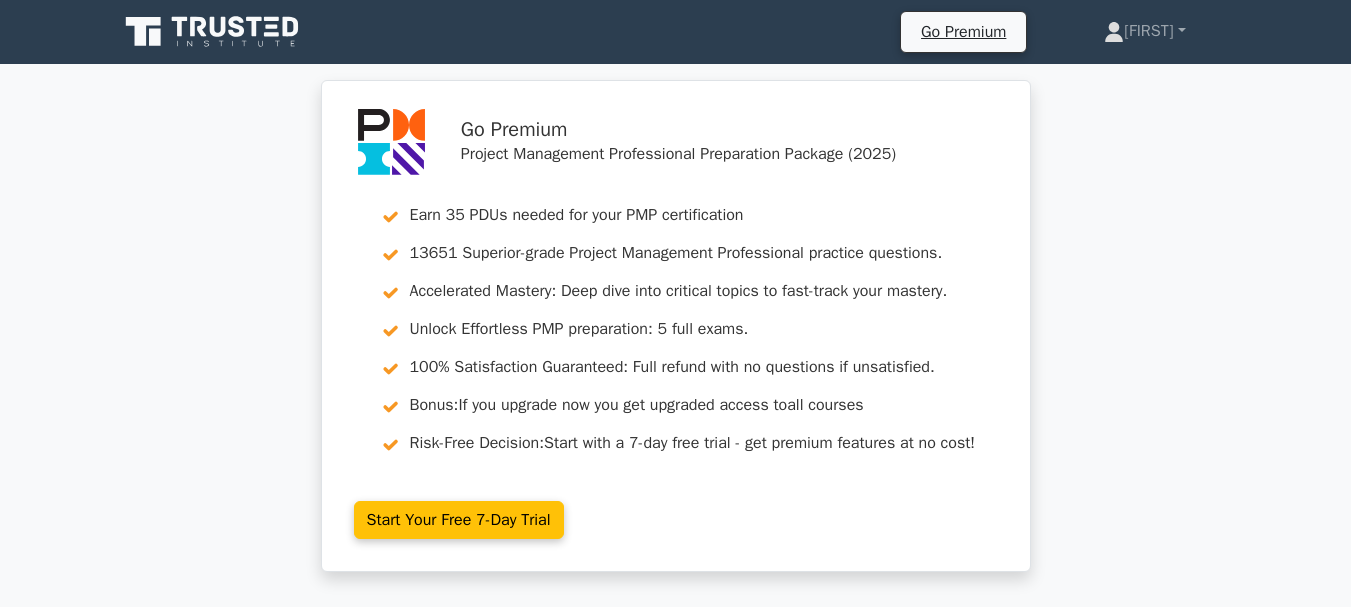 click 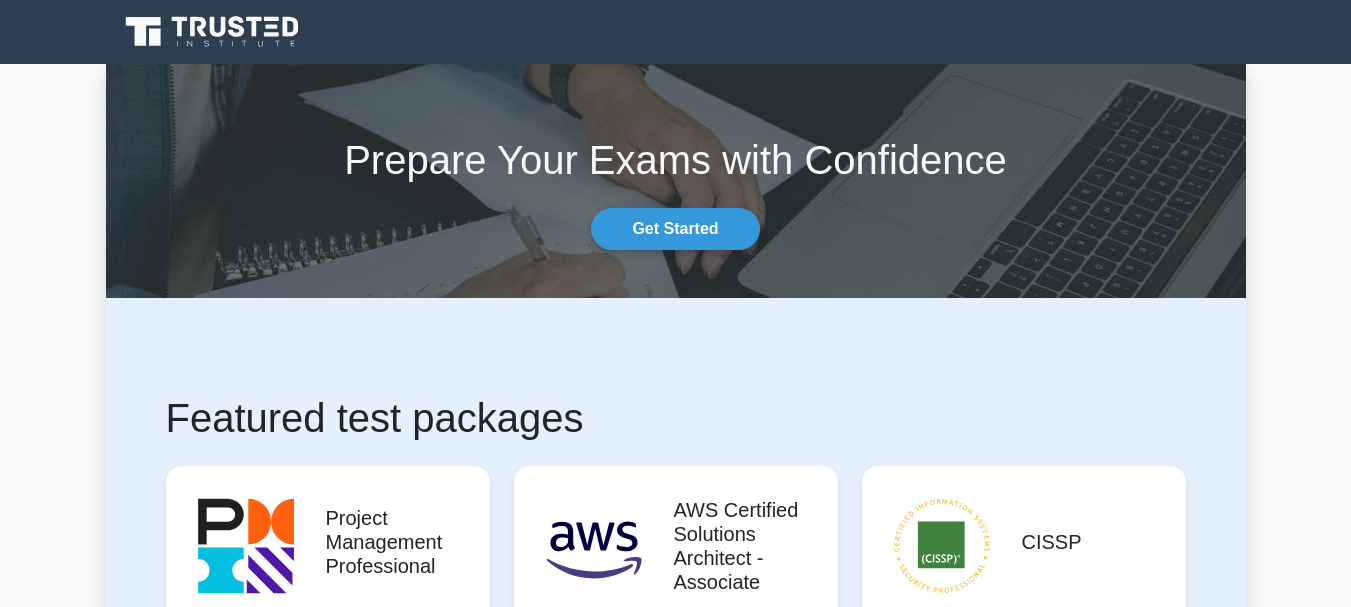 scroll, scrollTop: 0, scrollLeft: 0, axis: both 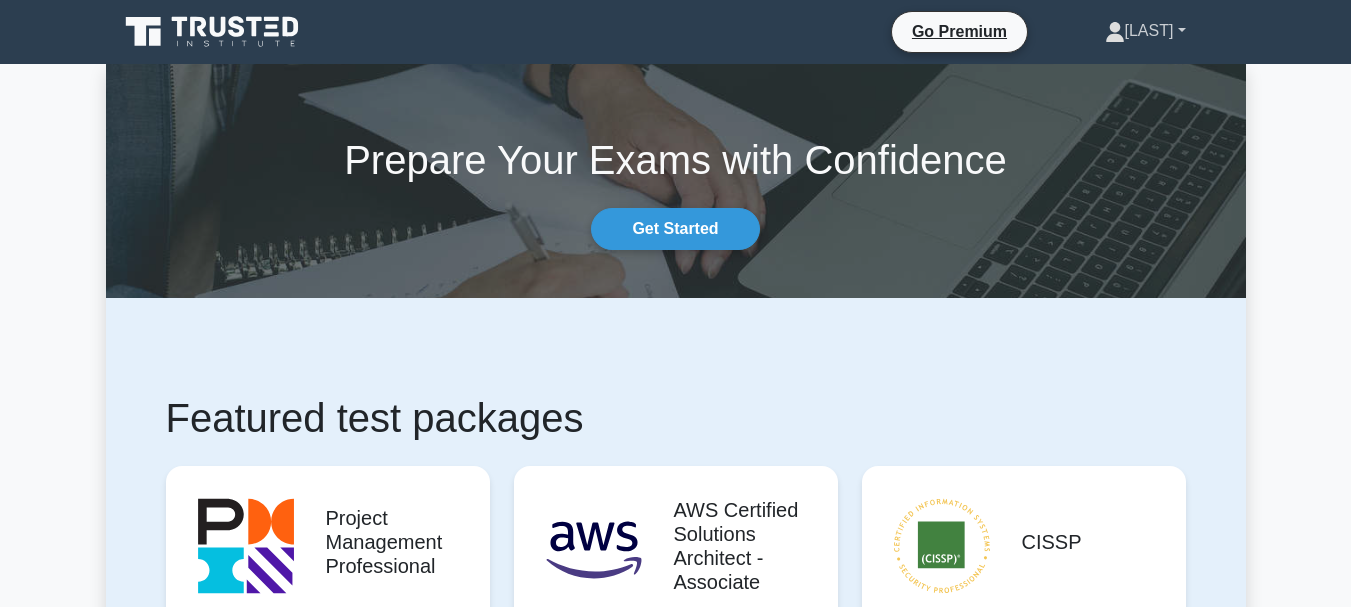 click on "[LAST]" at bounding box center [1145, 31] 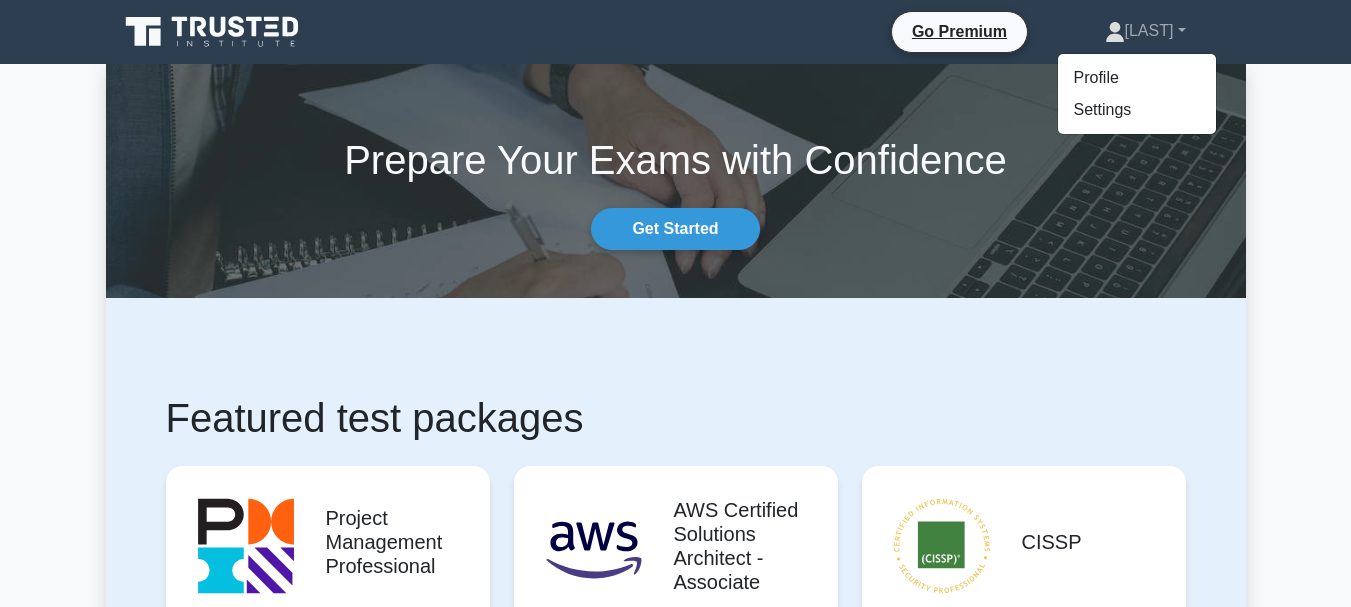 click on "Go Premium
[LAST]
Profile
Settings
Profile
Settings
Go Premium
[LAST]
Profile
Settings" at bounding box center [780, 32] 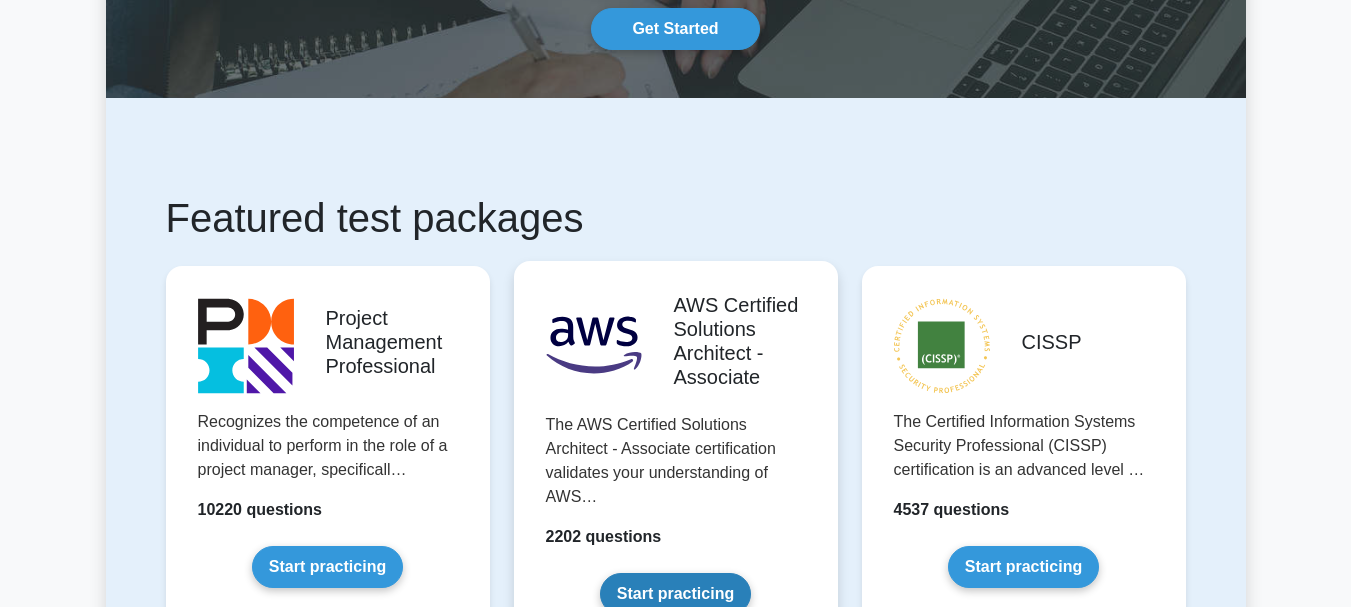 scroll, scrollTop: 400, scrollLeft: 0, axis: vertical 